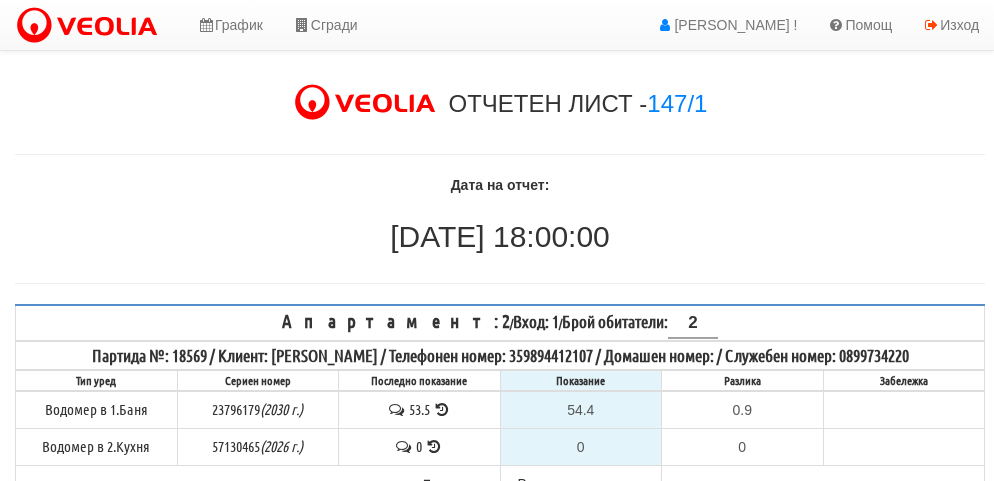 select on "89c75930-9bfd-e511-80be-8d5a1dced85a" 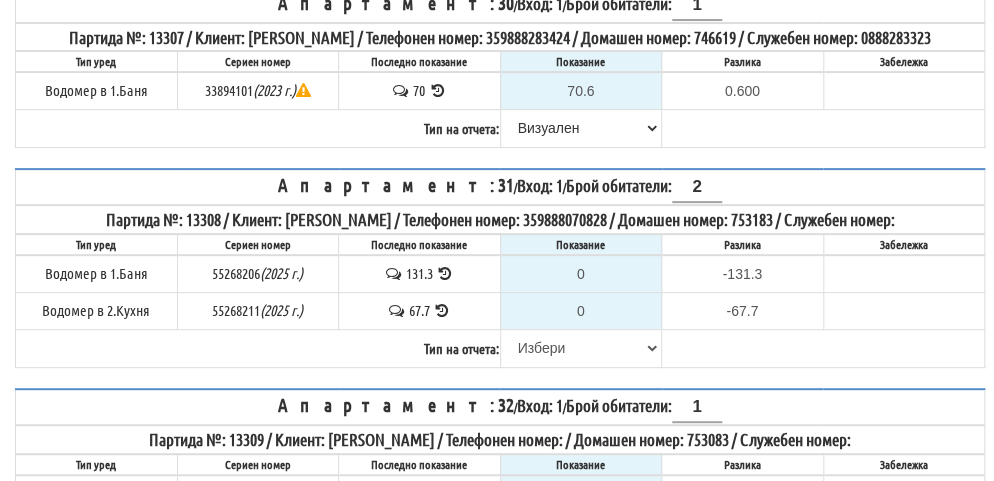 scroll, scrollTop: 5073, scrollLeft: 0, axis: vertical 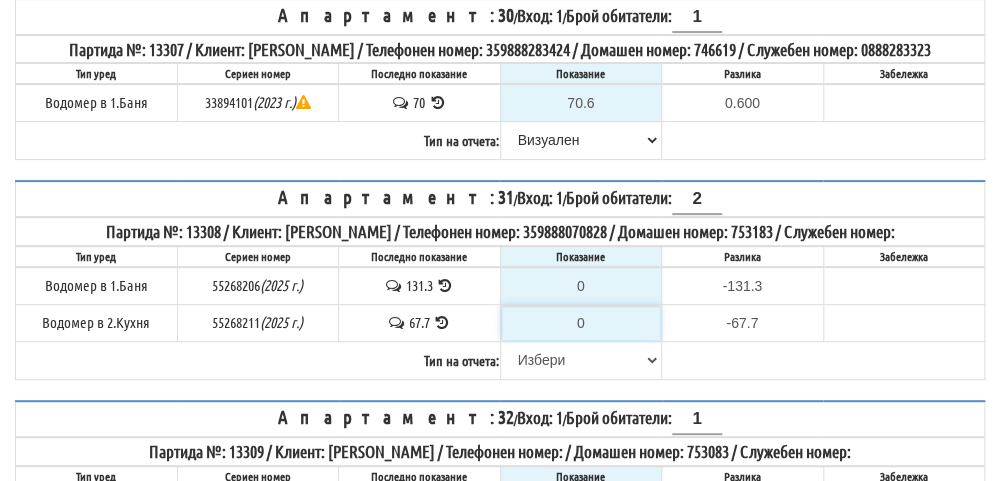 click on "0" at bounding box center (581, 323) 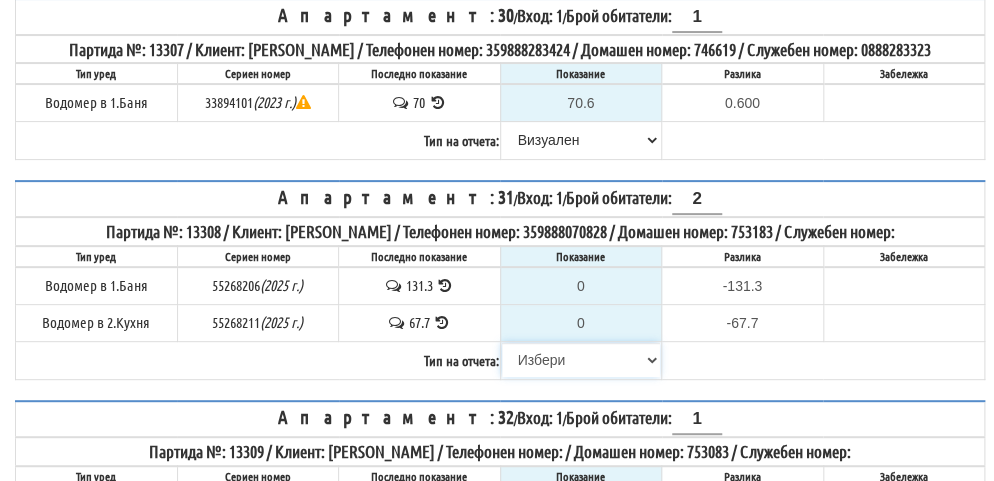 click on "[PERSON_NAME]
Телефон
Бележка
Неосигурен достъп
Самоотчет
Служебно
Дистанционен" at bounding box center (581, 360) 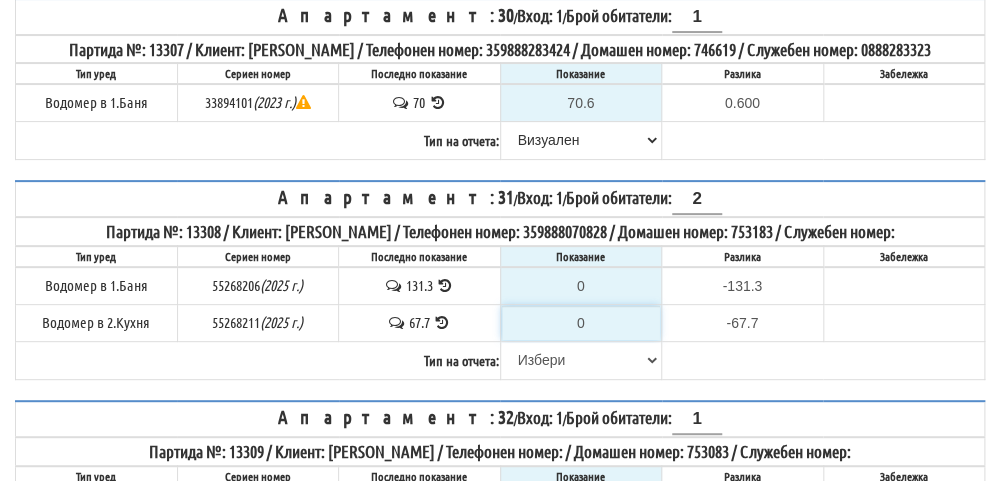 click on "0" at bounding box center (581, 323) 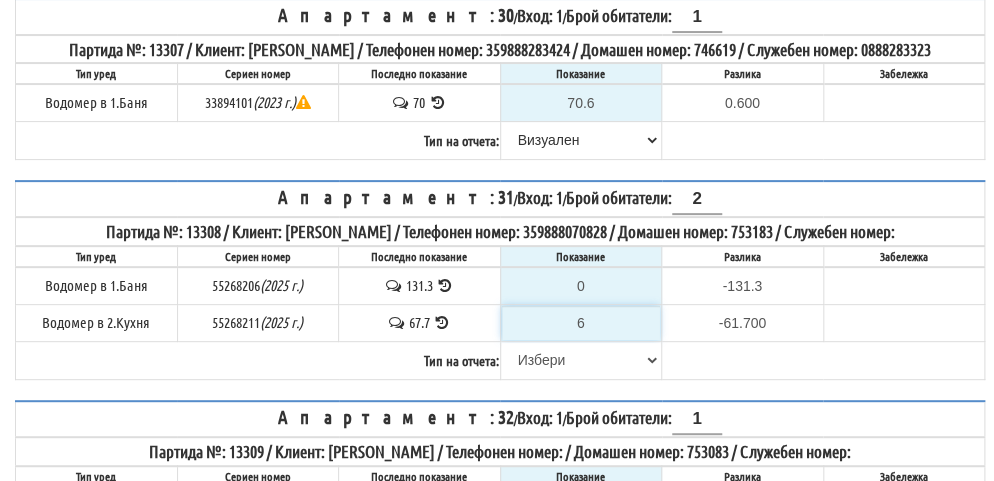 type on "68" 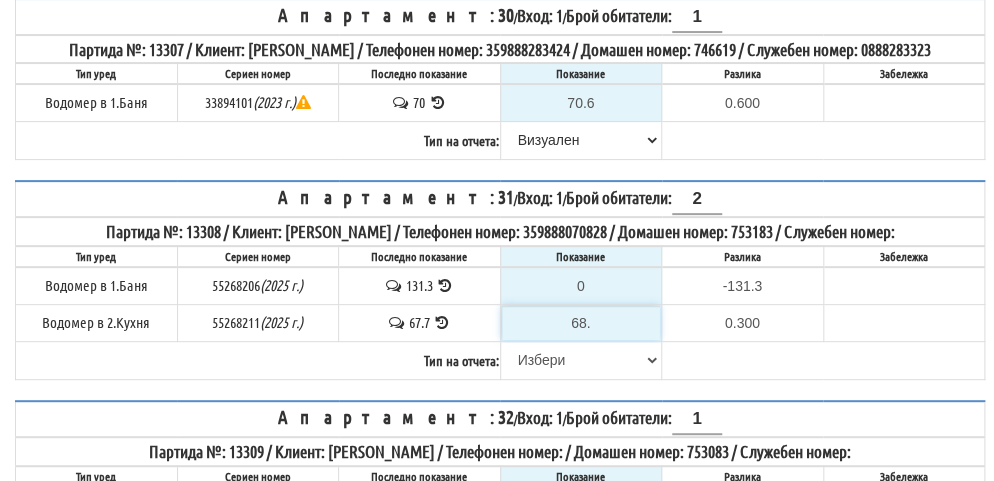 type on "68.9" 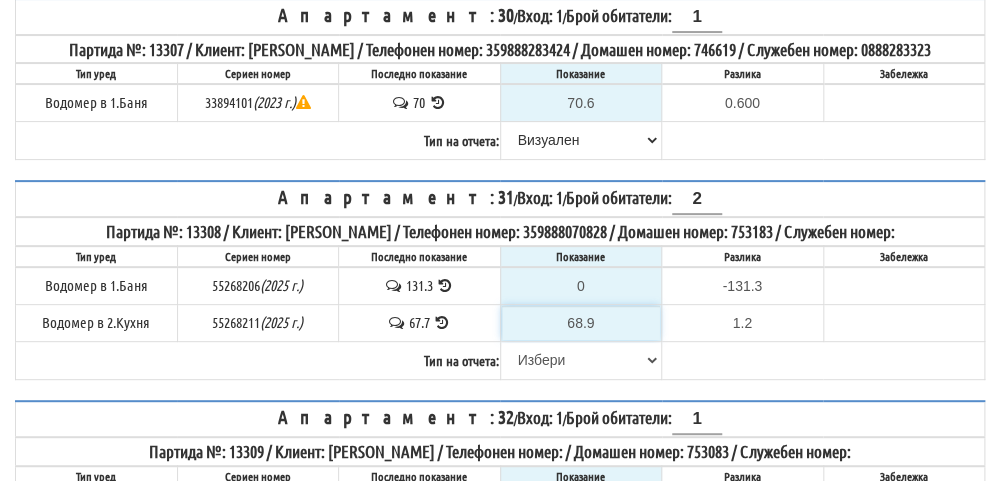 type on "68.9" 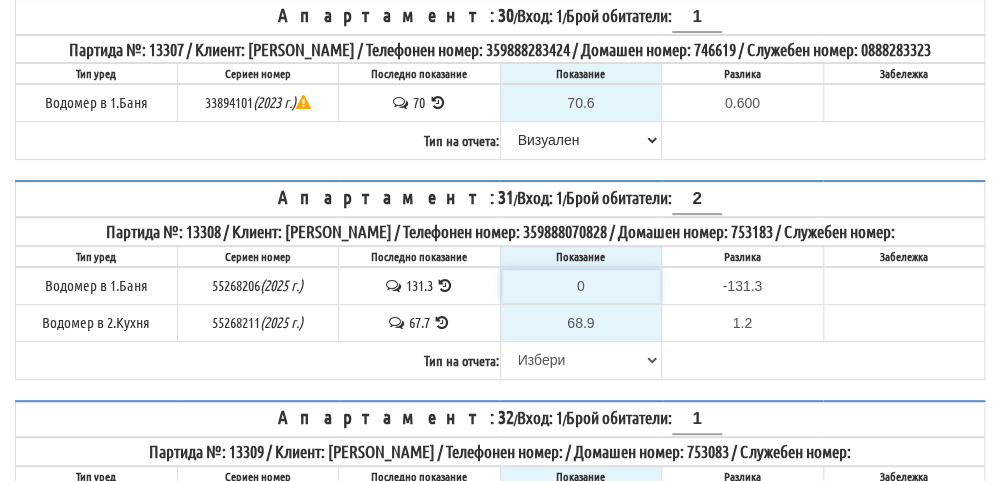 click on "0" at bounding box center [581, 286] 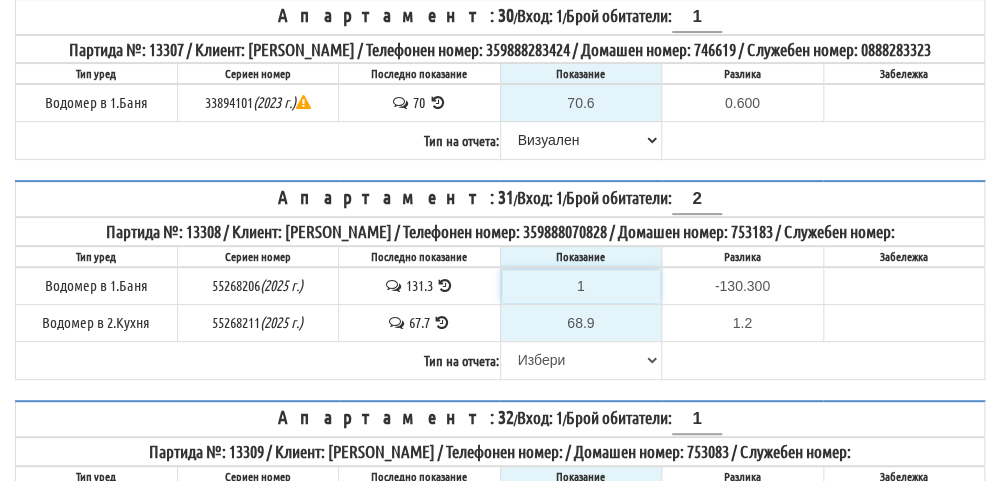 type on "13" 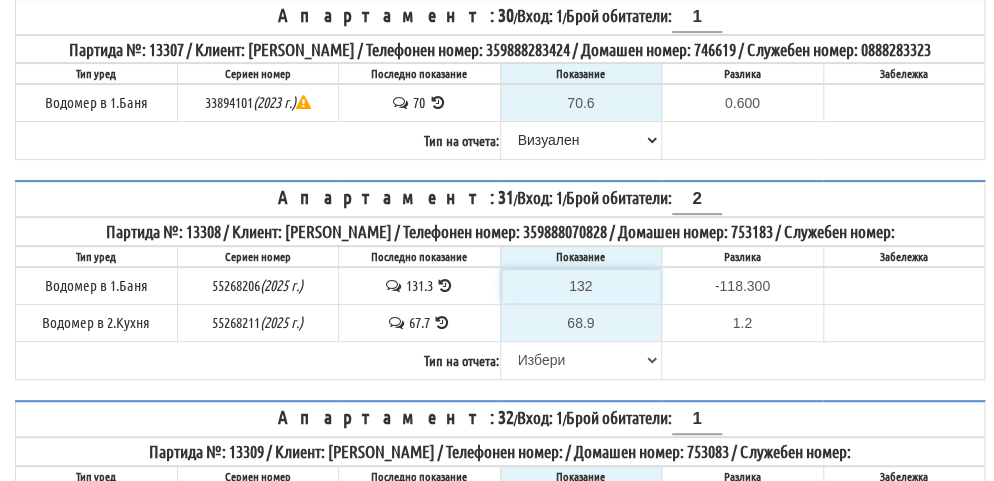 type on "1325" 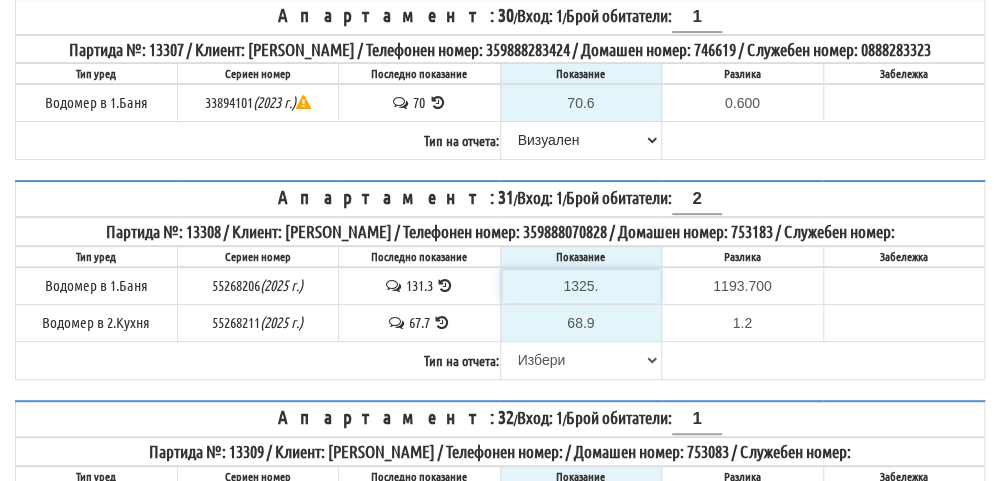 type on "1325.2" 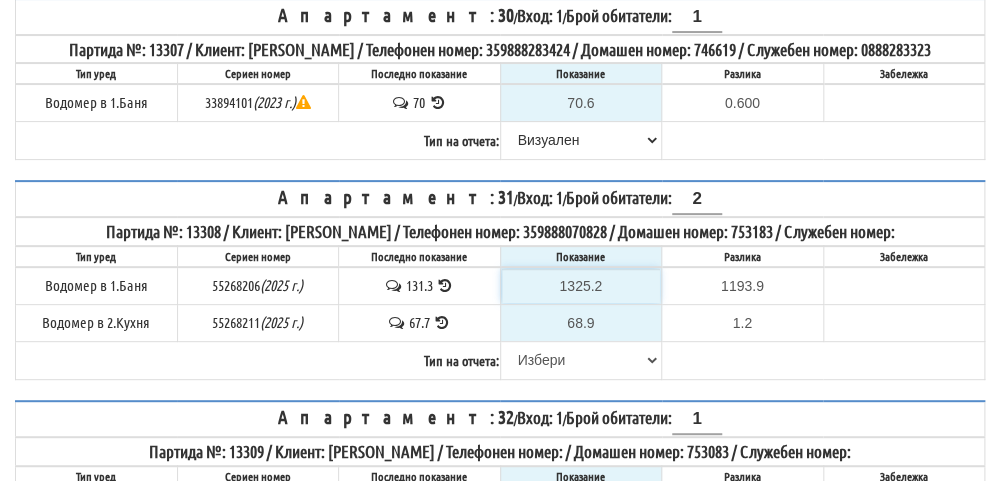 type on "132.2" 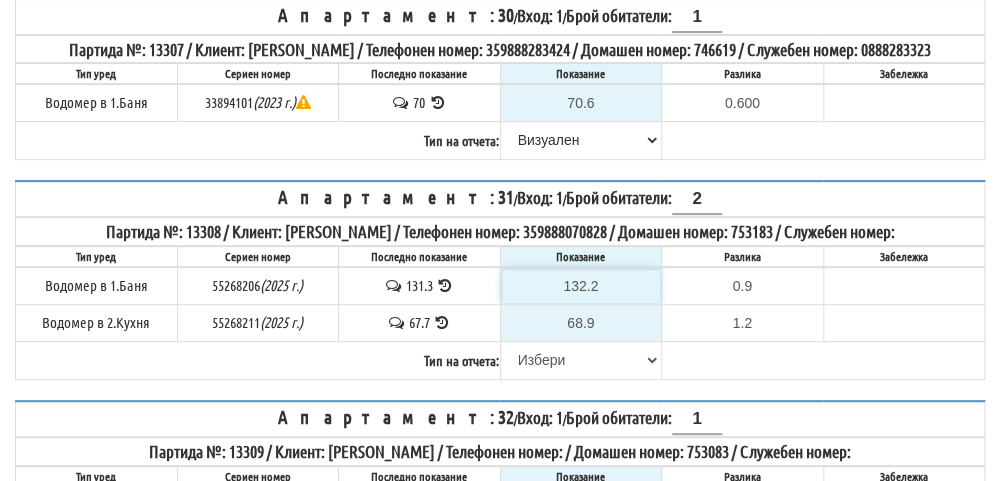 type on "132.2" 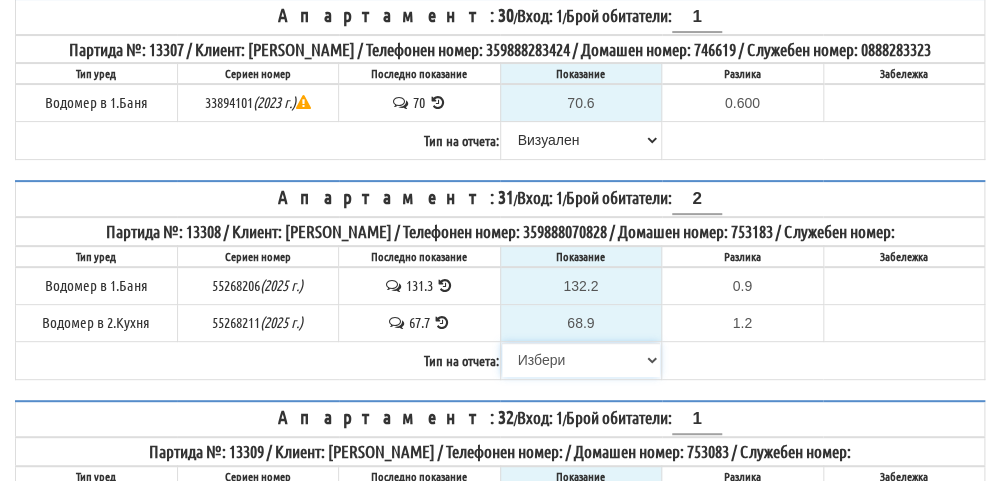 click on "[PERSON_NAME]
Телефон
Бележка
Неосигурен достъп
Самоотчет
Служебно
Дистанционен" at bounding box center (581, 360) 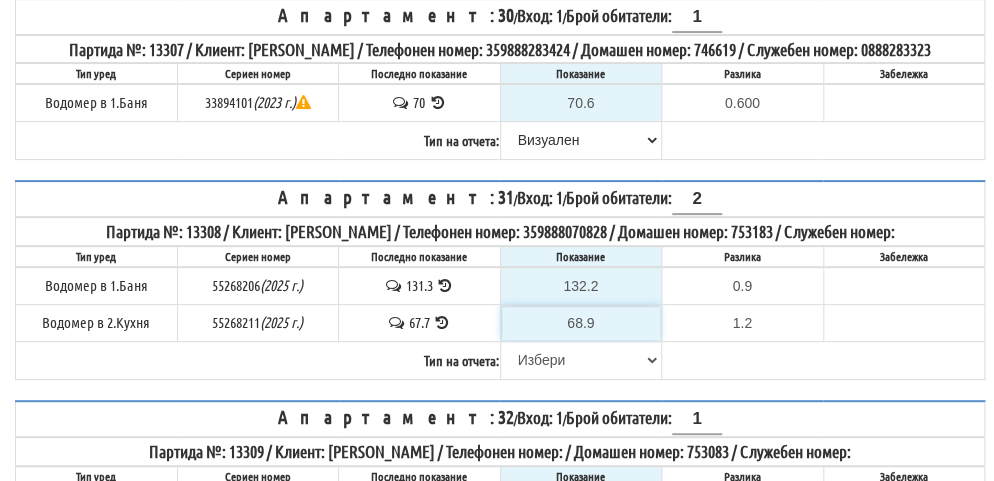 click on "68.9" at bounding box center (581, 323) 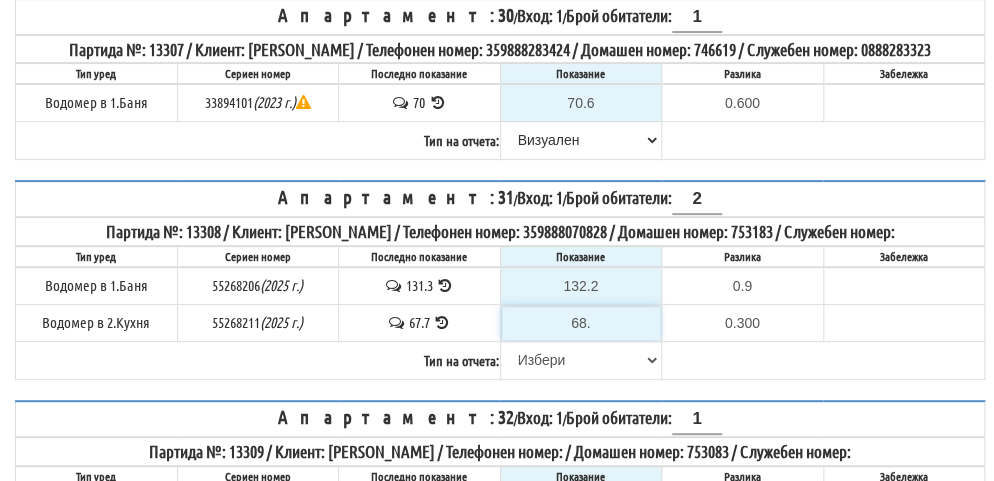 type on "68.8" 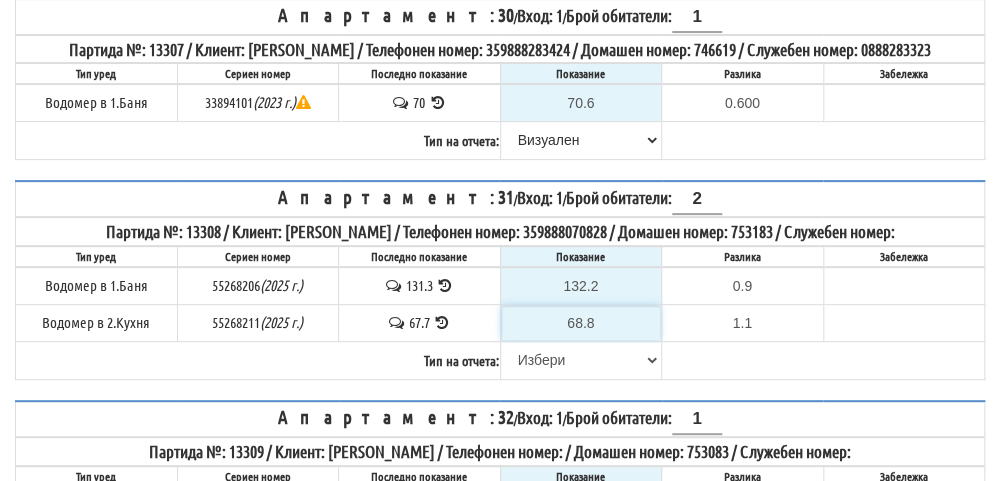 type on "68.8" 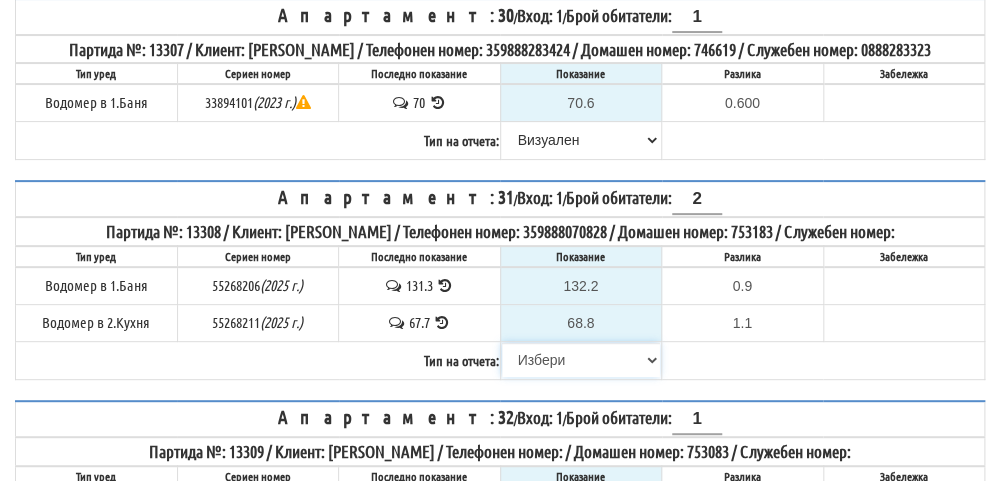 click on "[PERSON_NAME]
Телефон
Бележка
Неосигурен достъп
Самоотчет
Служебно
Дистанционен" at bounding box center (581, 360) 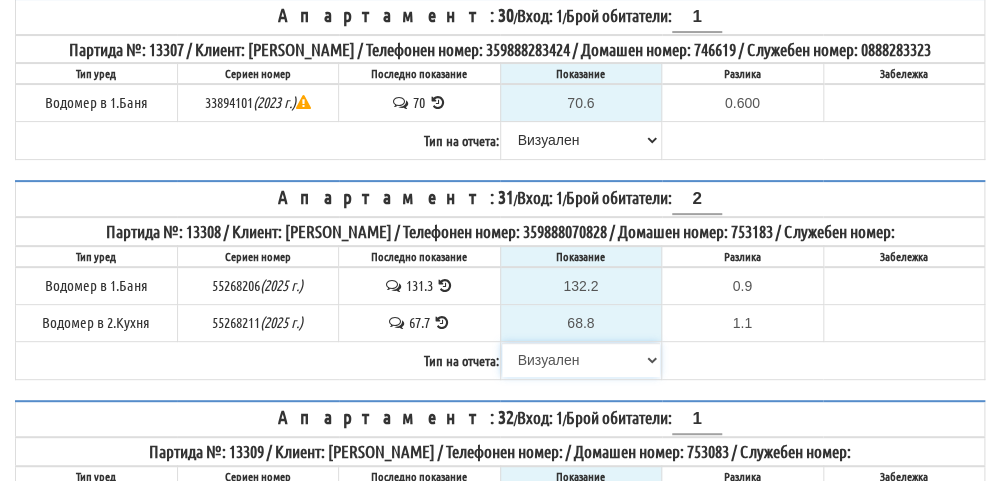 click on "[PERSON_NAME]
Телефон
Бележка
Неосигурен достъп
Самоотчет
Служебно
Дистанционен" at bounding box center (581, 360) 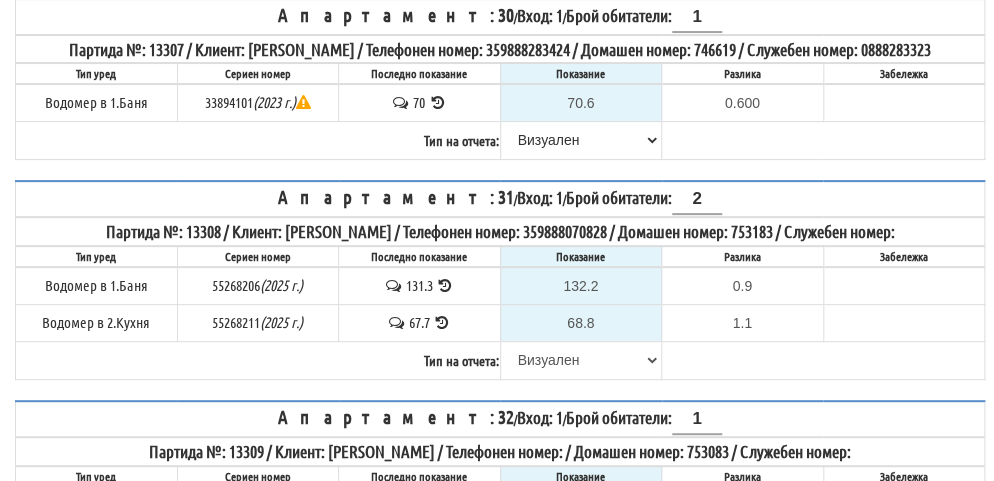 click on "Апартамент:
32
/
Вход:
1
/
Брой обитатели:
1" at bounding box center (500, 419) 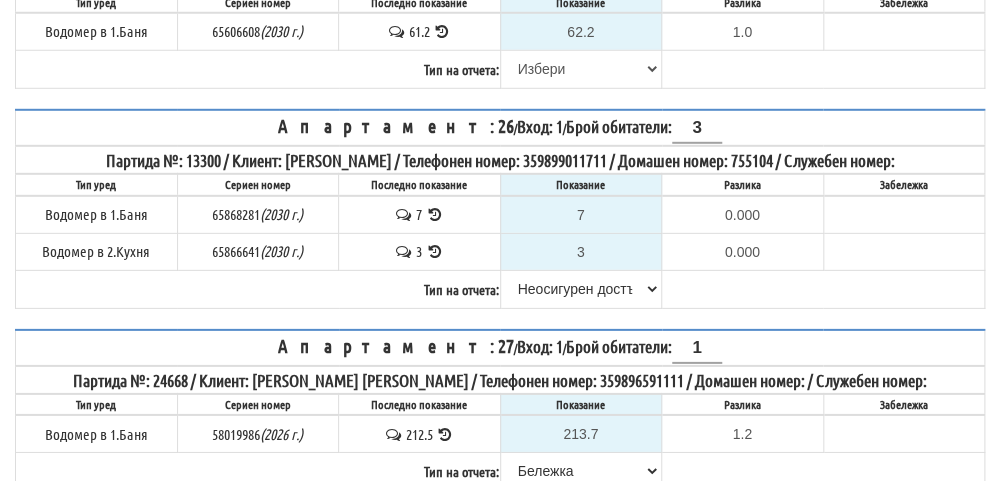 scroll, scrollTop: 4373, scrollLeft: 0, axis: vertical 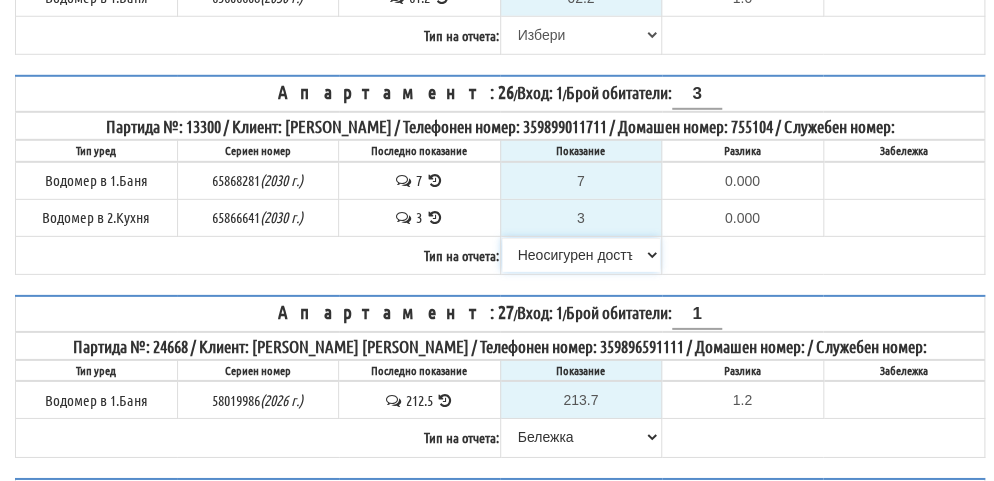 click on "[PERSON_NAME]
Телефон
Бележка
Неосигурен достъп
Самоотчет
Служебно
Дистанционен" at bounding box center [581, 255] 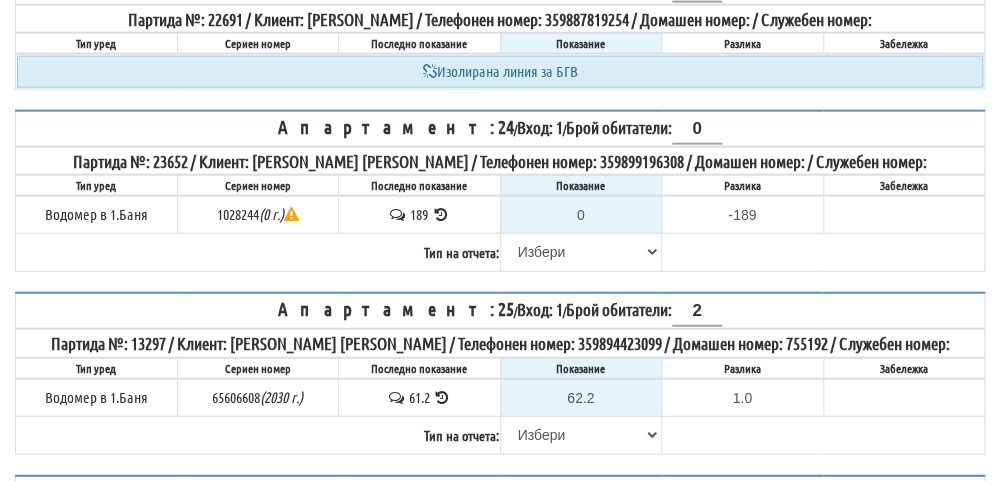 scroll, scrollTop: 3873, scrollLeft: 0, axis: vertical 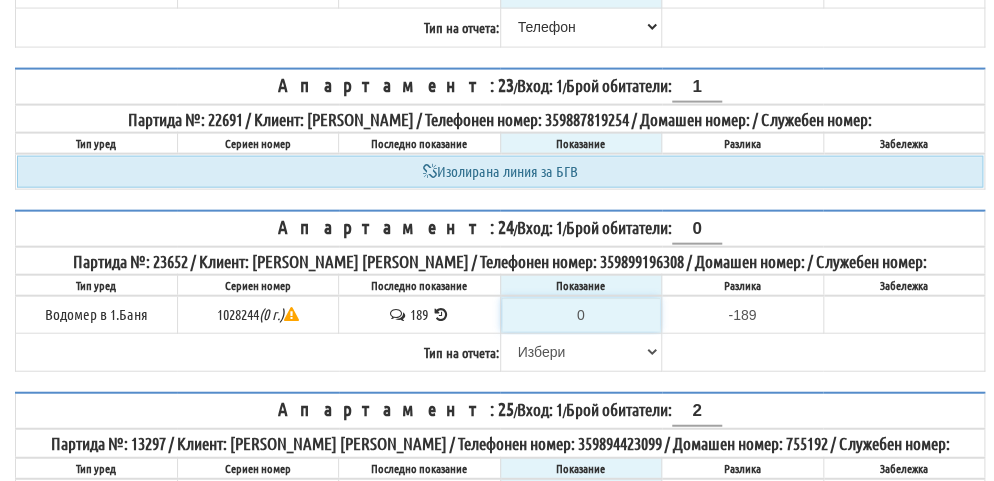 type on "1" 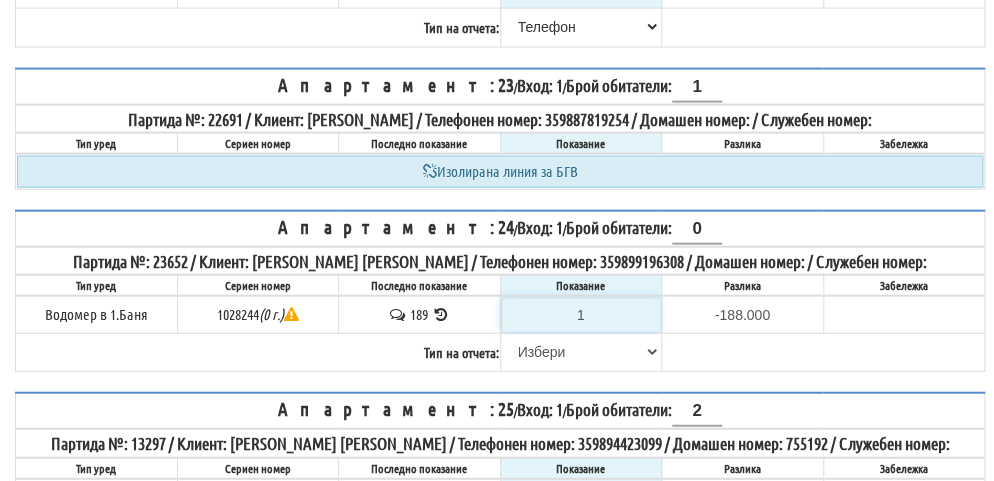 type on "19" 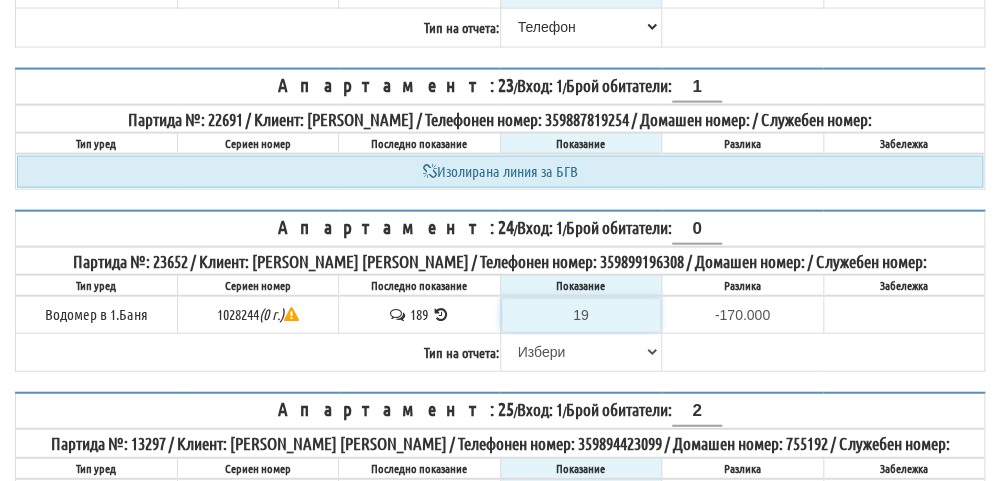 type on "195" 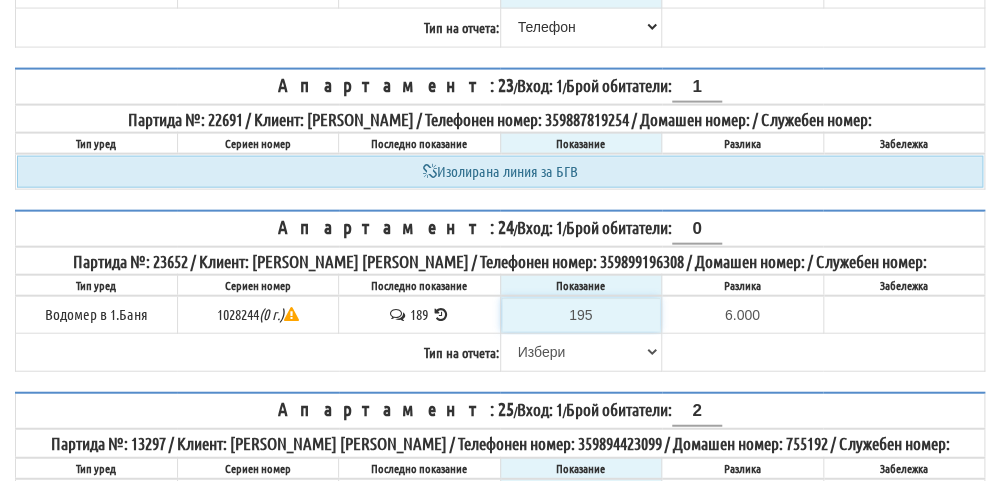 type on "195" 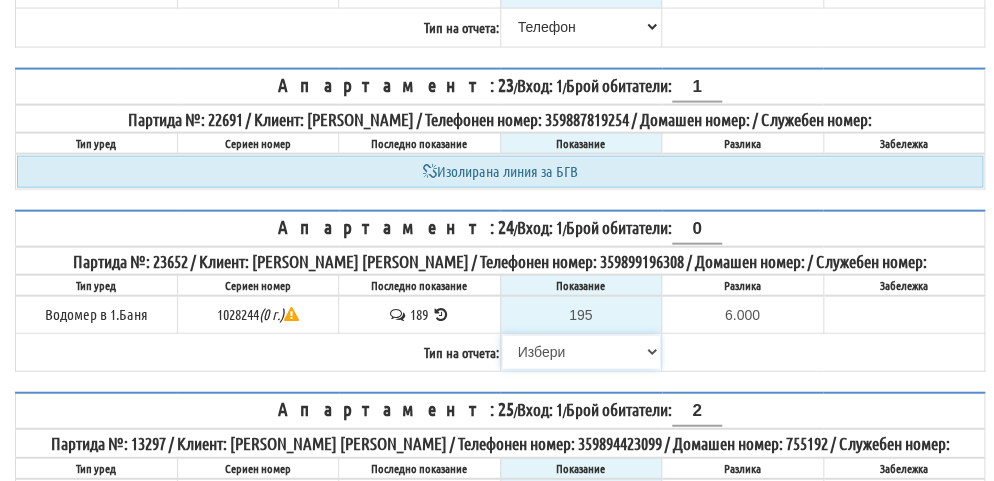 click on "[PERSON_NAME]
Телефон
Бележка
Неосигурен достъп
Самоотчет
Служебно
Дистанционен" at bounding box center [581, 352] 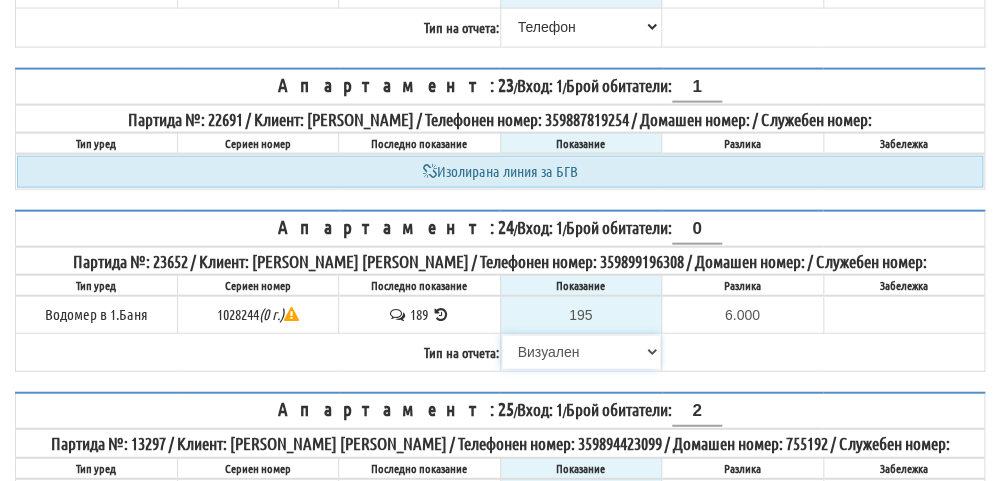click on "[PERSON_NAME]
Телефон
Бележка
Неосигурен достъп
Самоотчет
Служебно
Дистанционен" at bounding box center [581, 352] 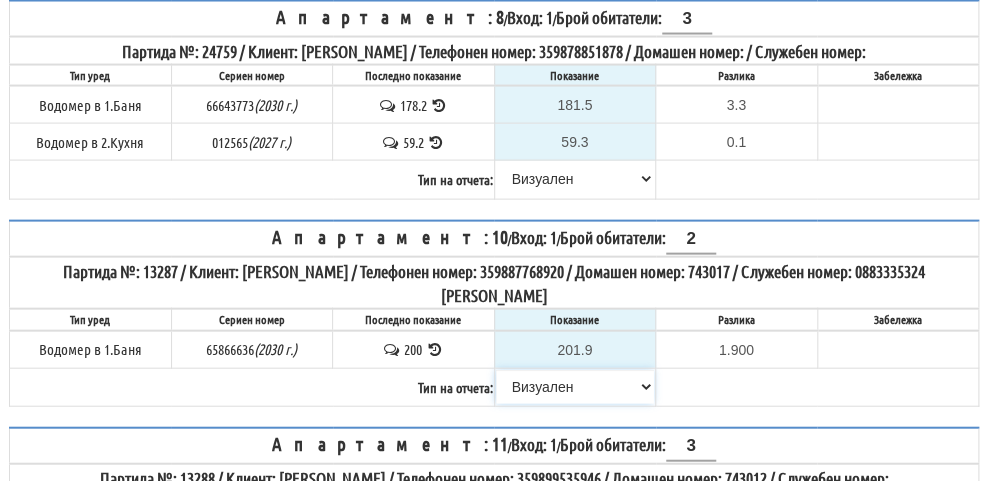 scroll, scrollTop: 1355, scrollLeft: 6, axis: both 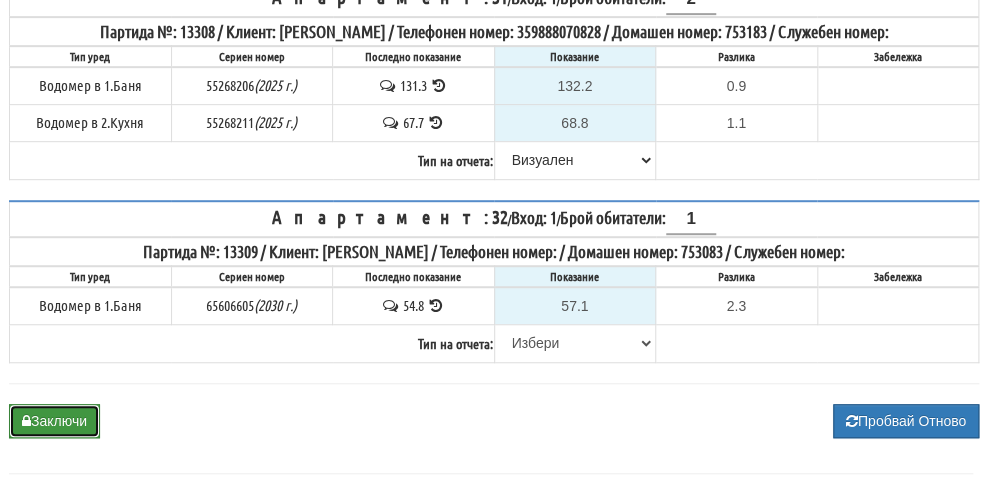 drag, startPoint x: 29, startPoint y: 374, endPoint x: 55, endPoint y: 376, distance: 26.076809 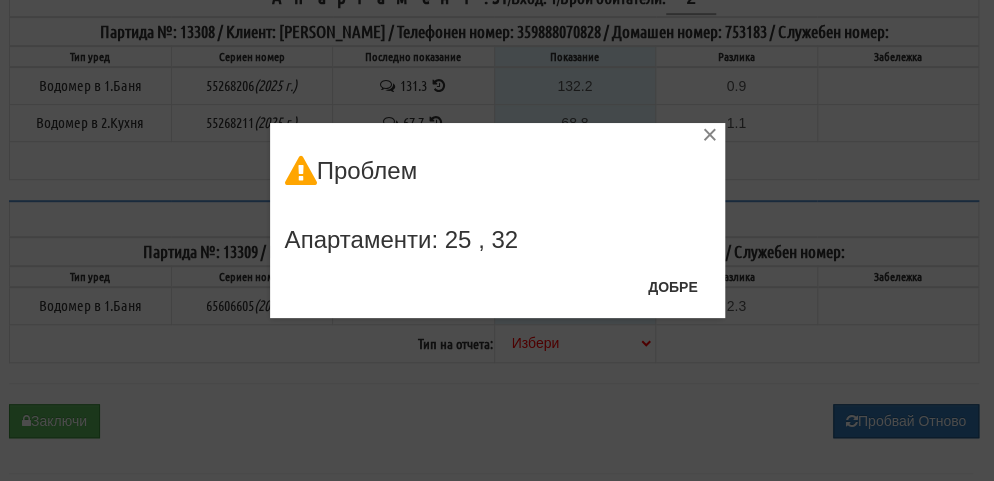click on "×  Проблем Апартаменти: 25 , 32 Добре" at bounding box center [497, 240] 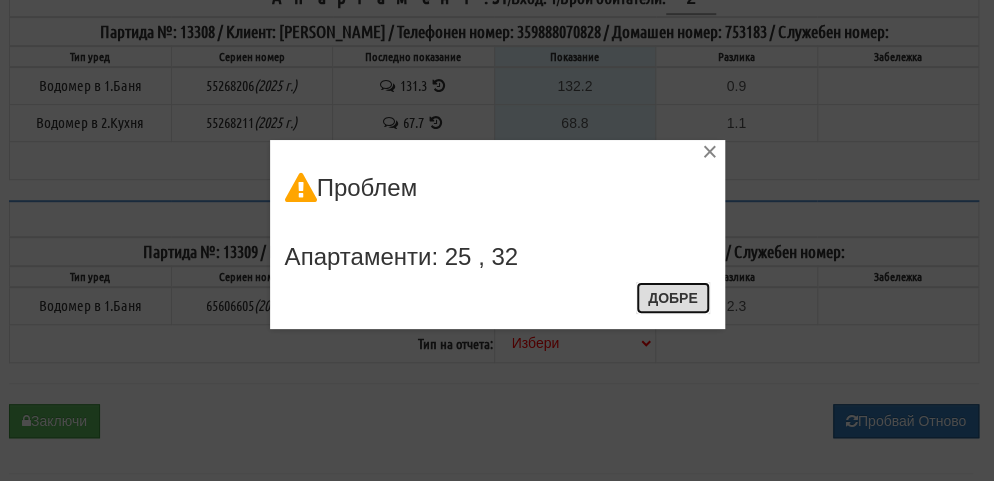 click on "Добре" at bounding box center (673, 298) 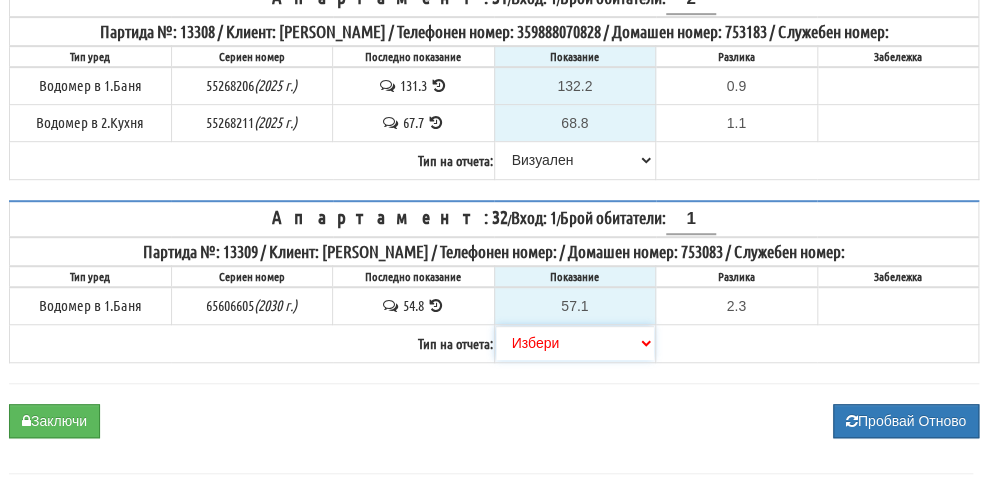 click on "[PERSON_NAME]
Телефон
Бележка
Неосигурен достъп
Самоотчет
Служебно
Дистанционен" at bounding box center (575, 343) 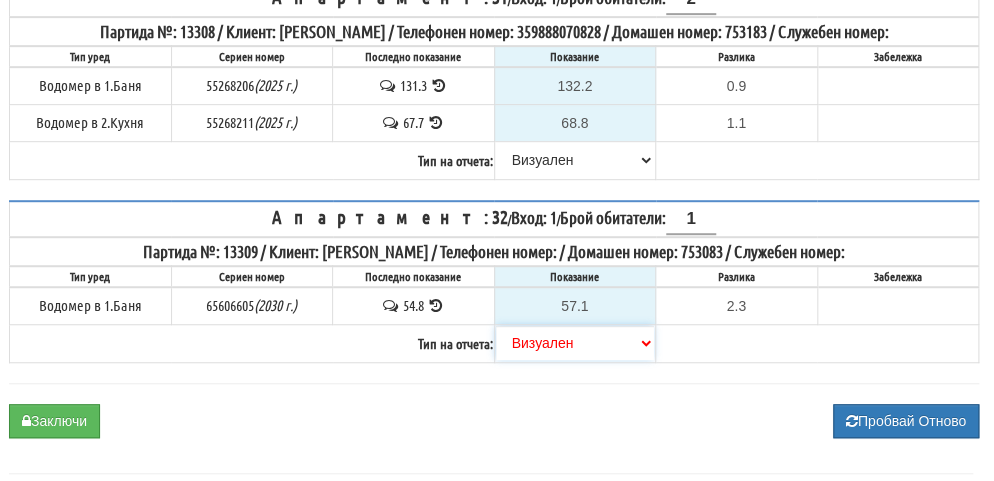 click on "[PERSON_NAME]
Телефон
Бележка
Неосигурен достъп
Самоотчет
Служебно
Дистанционен" at bounding box center [575, 343] 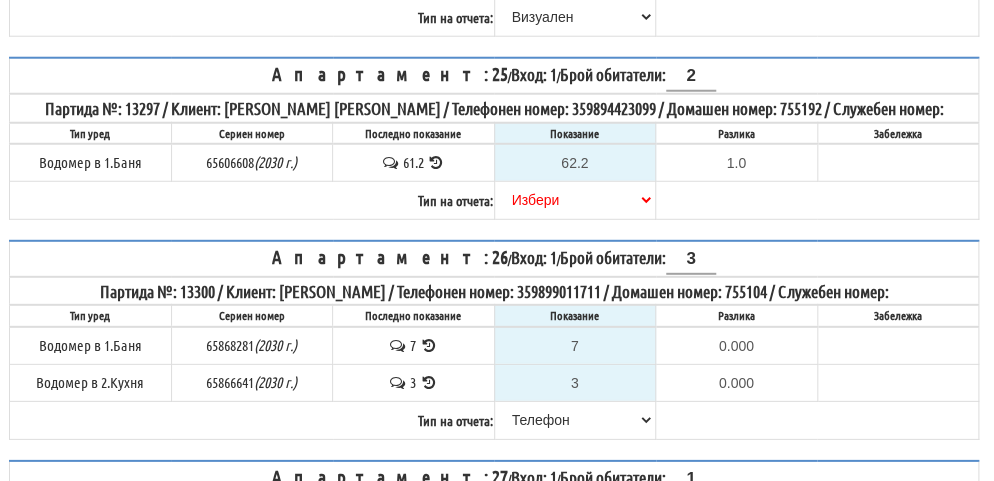scroll, scrollTop: 4173, scrollLeft: 6, axis: both 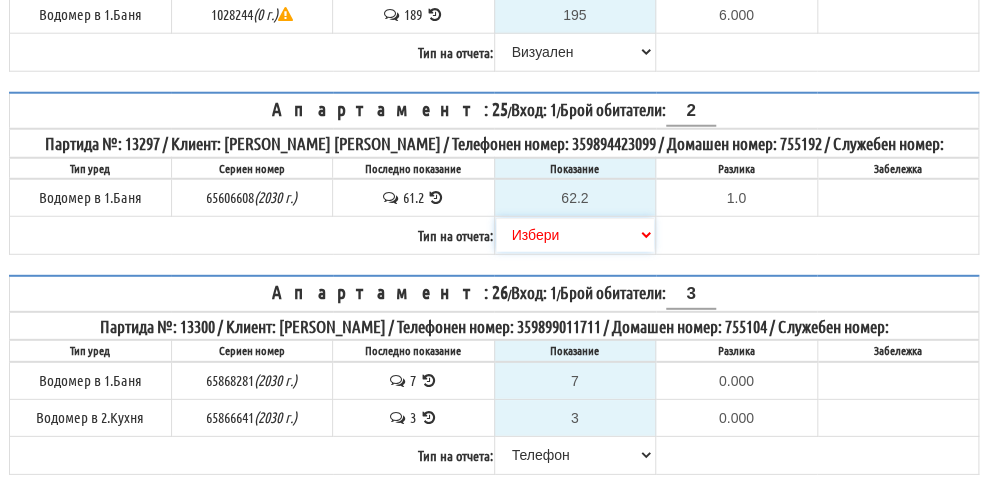 click on "[PERSON_NAME]
Телефон
Бележка
Неосигурен достъп
Самоотчет
Служебно
Дистанционен" at bounding box center (575, 235) 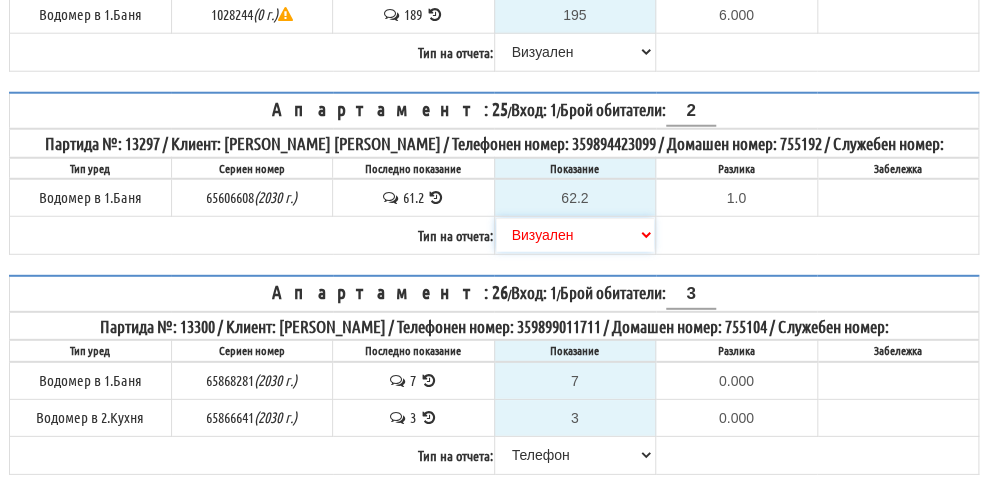 click on "[PERSON_NAME]
Телефон
Бележка
Неосигурен достъп
Самоотчет
Служебно
Дистанционен" at bounding box center (575, 235) 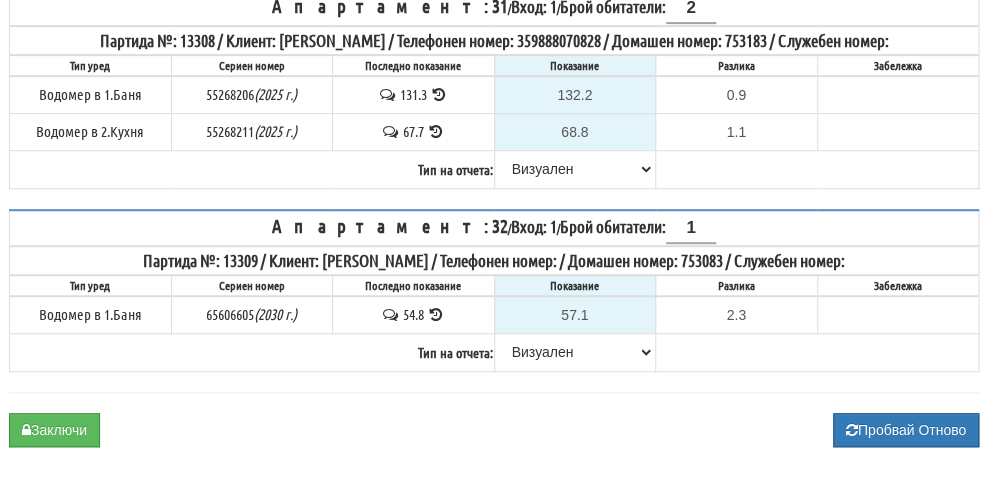 scroll, scrollTop: 5273, scrollLeft: 6, axis: both 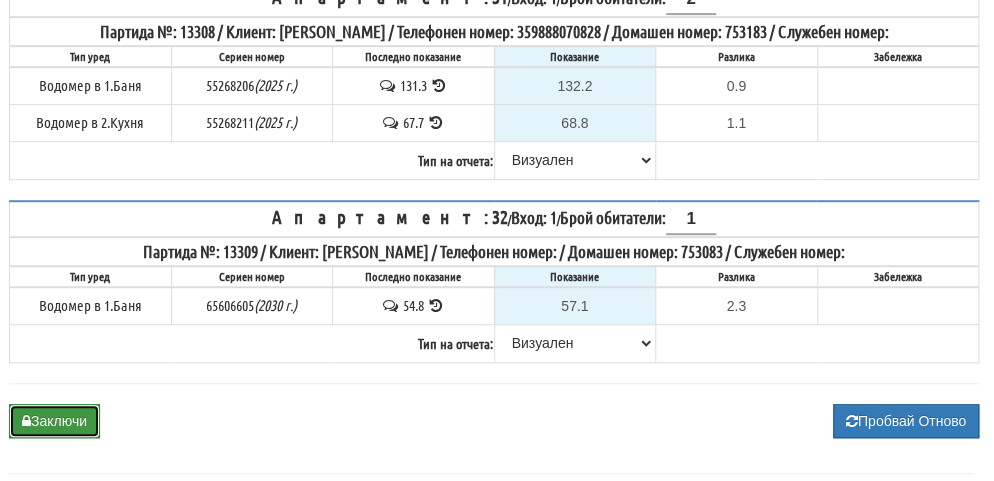 click on "Заключи" at bounding box center [54, 421] 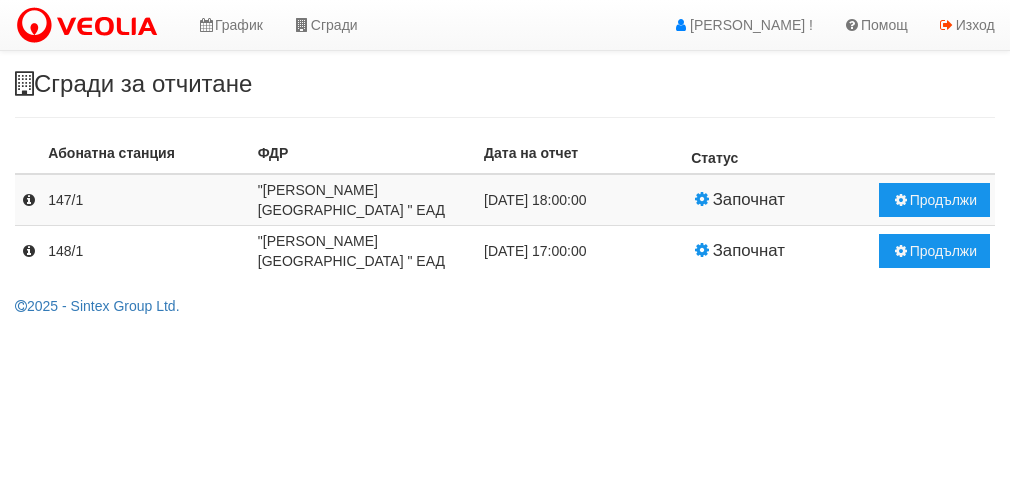 scroll, scrollTop: 0, scrollLeft: 0, axis: both 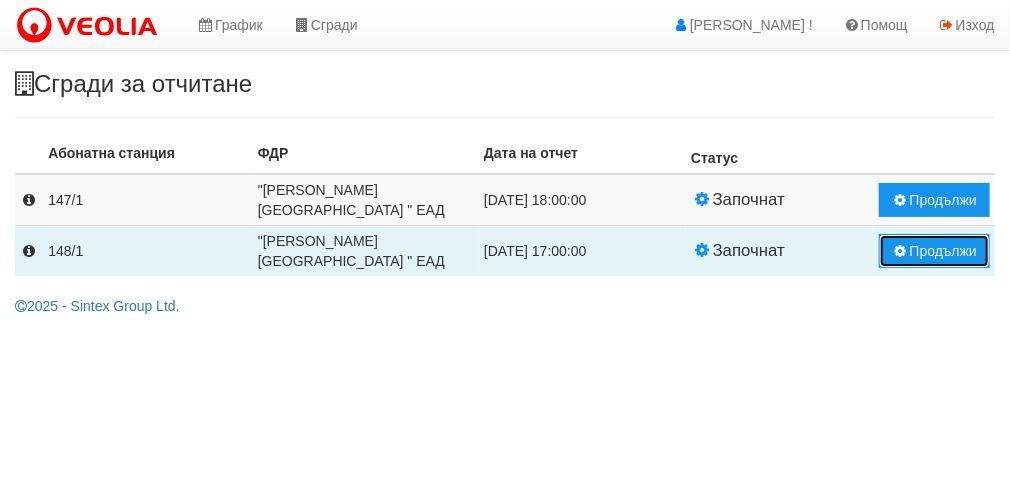 click on "Продължи" at bounding box center [934, 251] 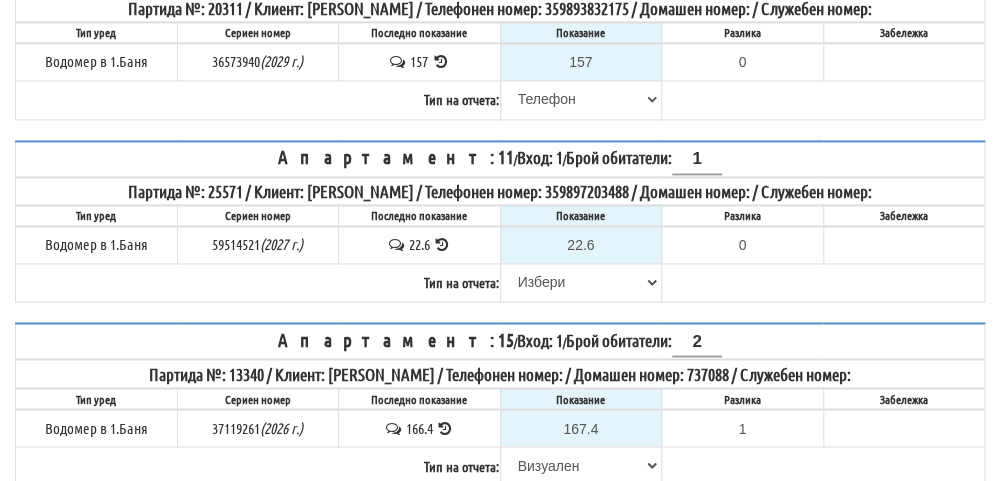 scroll, scrollTop: 900, scrollLeft: 0, axis: vertical 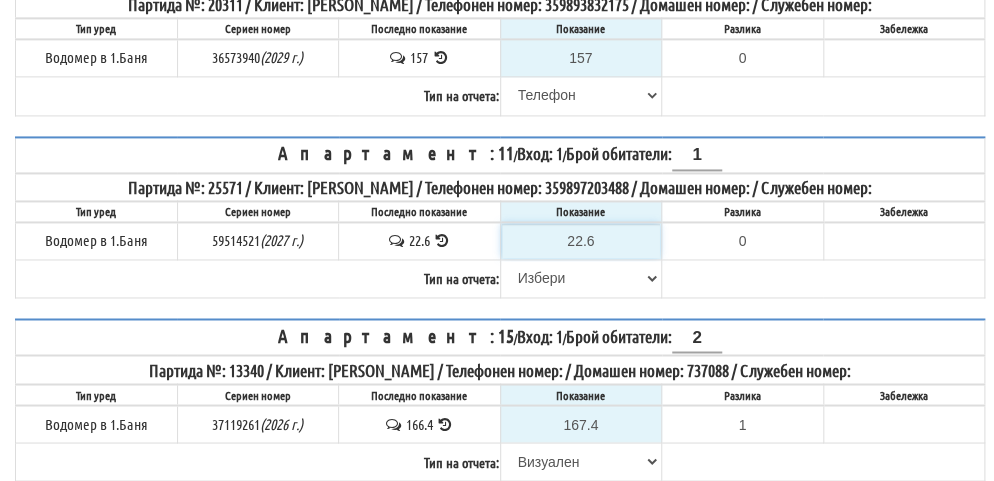 click on "22.6" at bounding box center (581, 241) 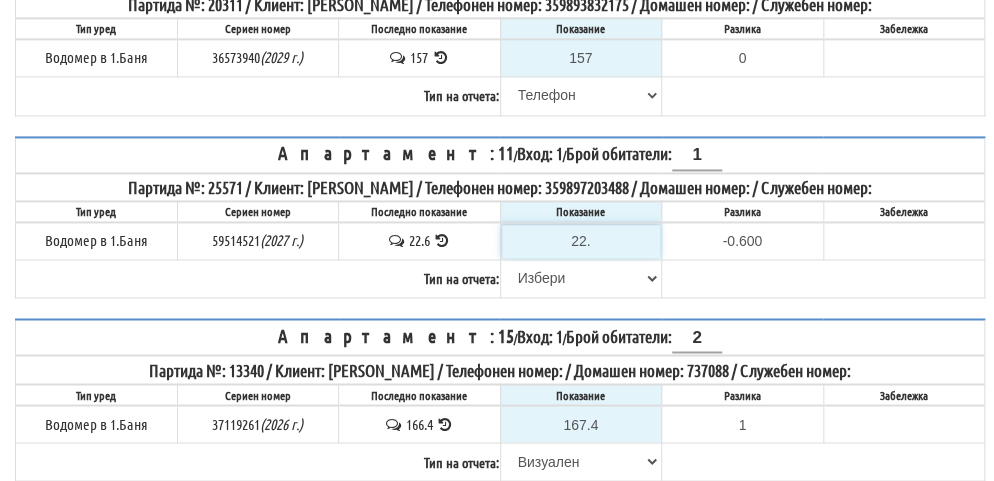 type on "22.9" 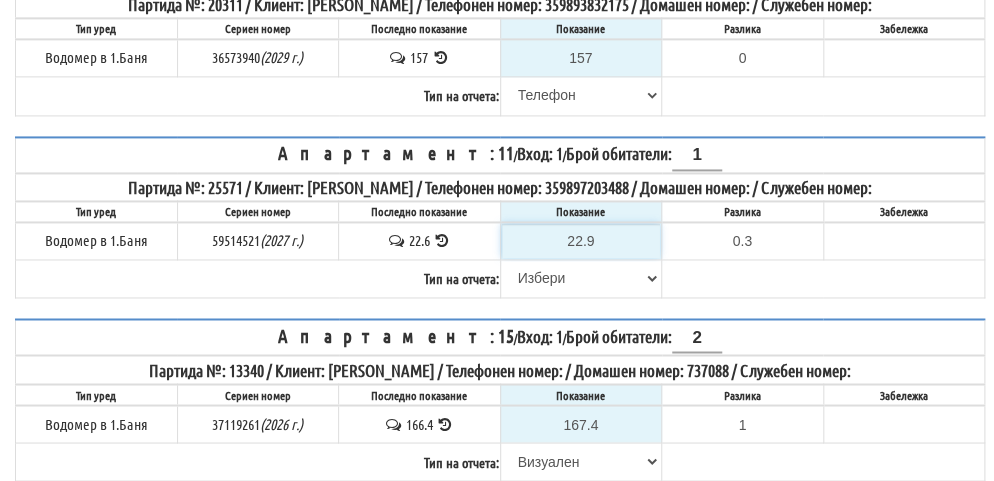 type on "22.9" 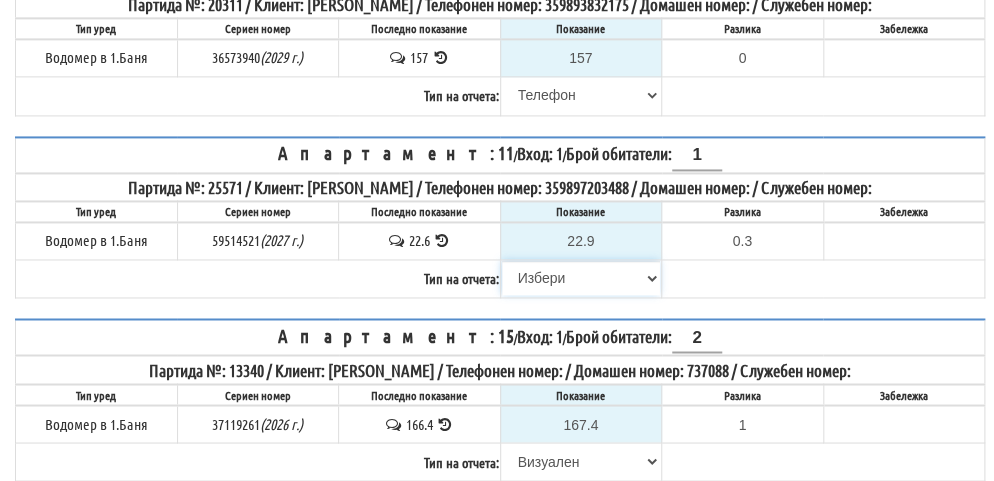click on "[PERSON_NAME]
Телефон
Бележка
Неосигурен достъп
Самоотчет
Служебно
Дистанционен" at bounding box center (581, 278) 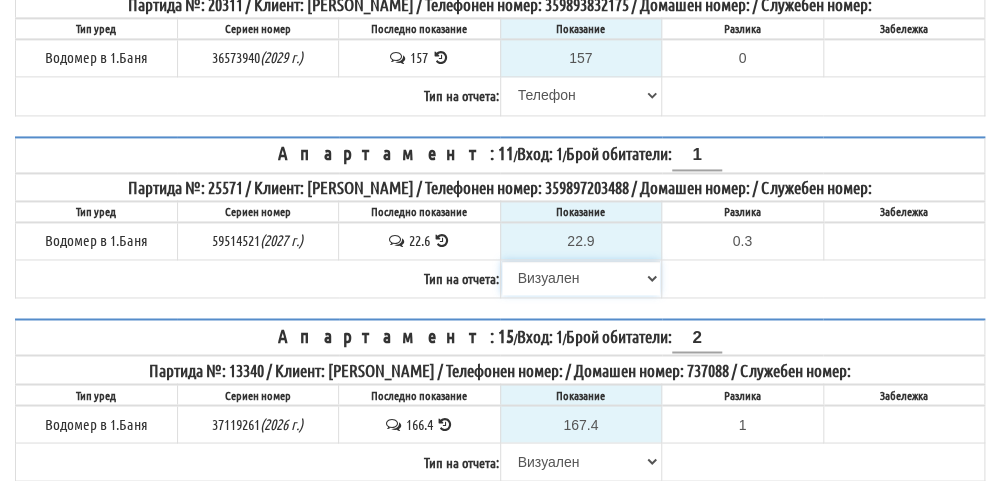 click on "[PERSON_NAME]
Телефон
Бележка
Неосигурен достъп
Самоотчет
Служебно
Дистанционен" at bounding box center [581, 278] 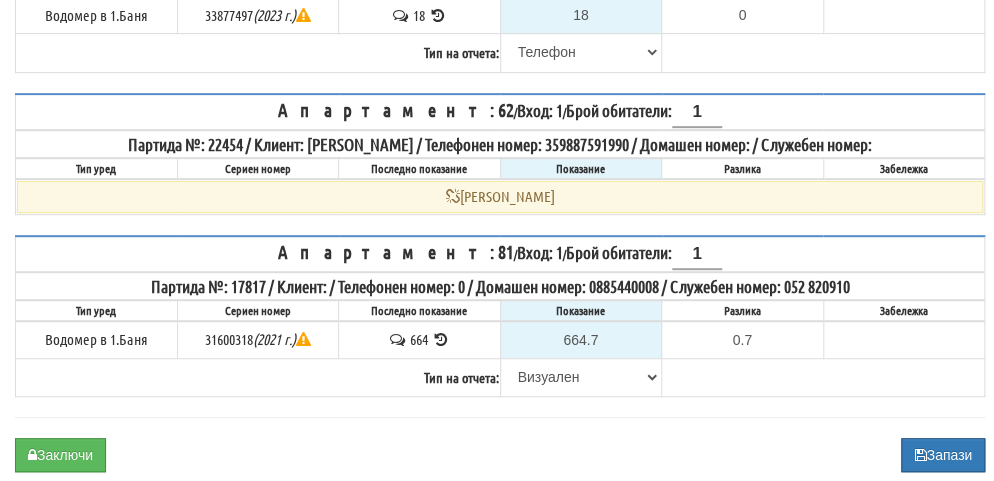 scroll, scrollTop: 2781, scrollLeft: 0, axis: vertical 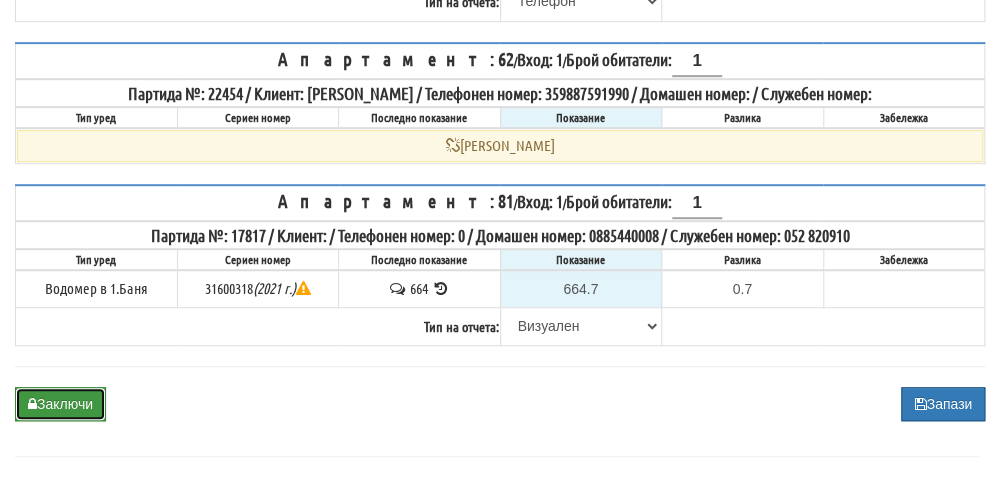 click on "Заключи" at bounding box center (60, 404) 